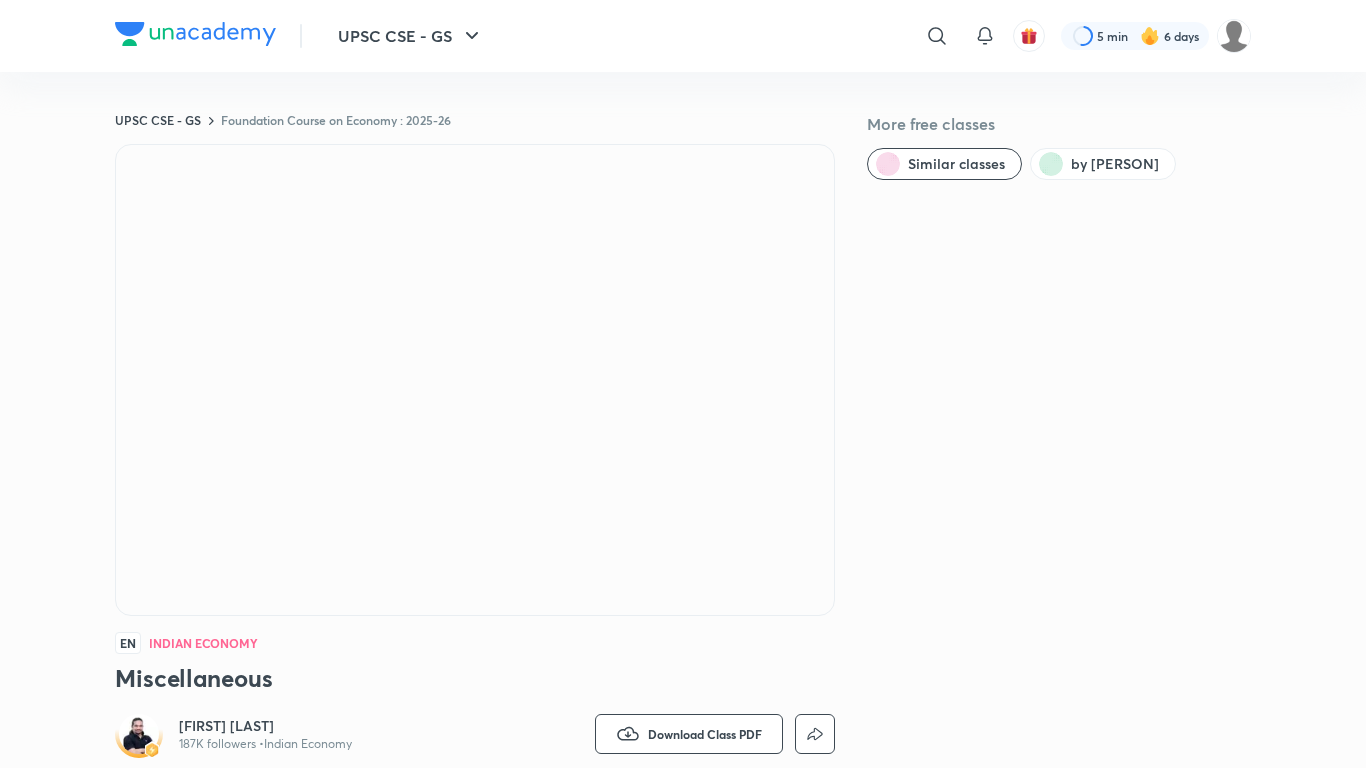scroll, scrollTop: 0, scrollLeft: 0, axis: both 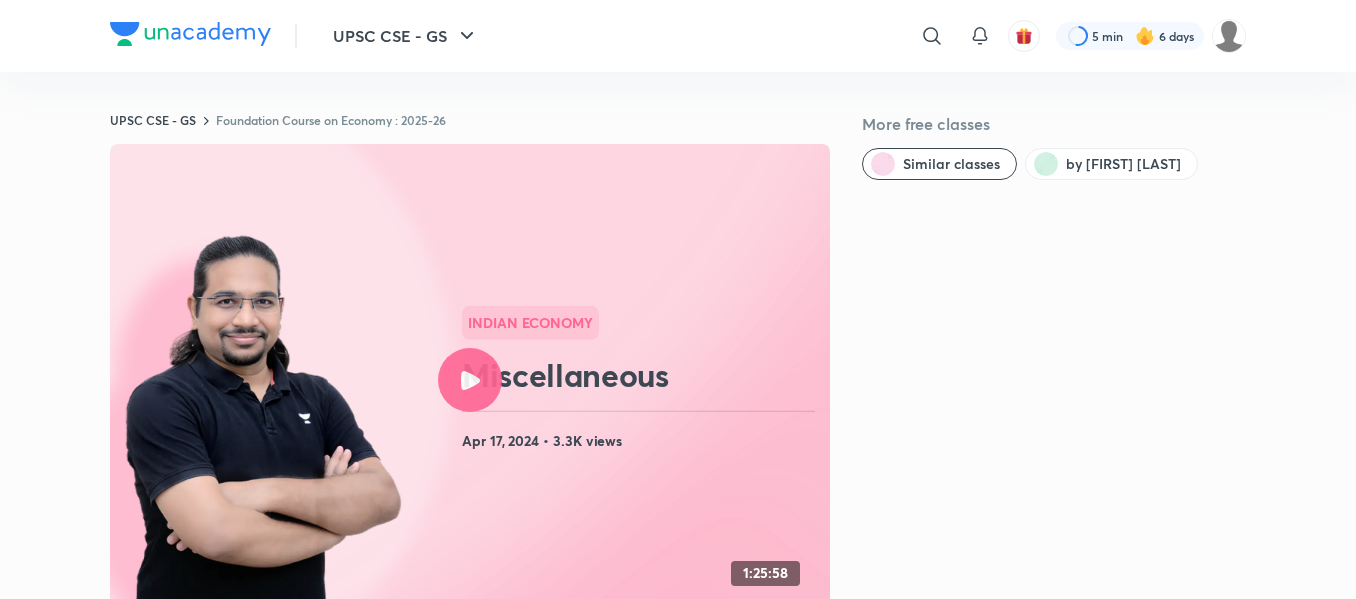 click at bounding box center (190, 34) 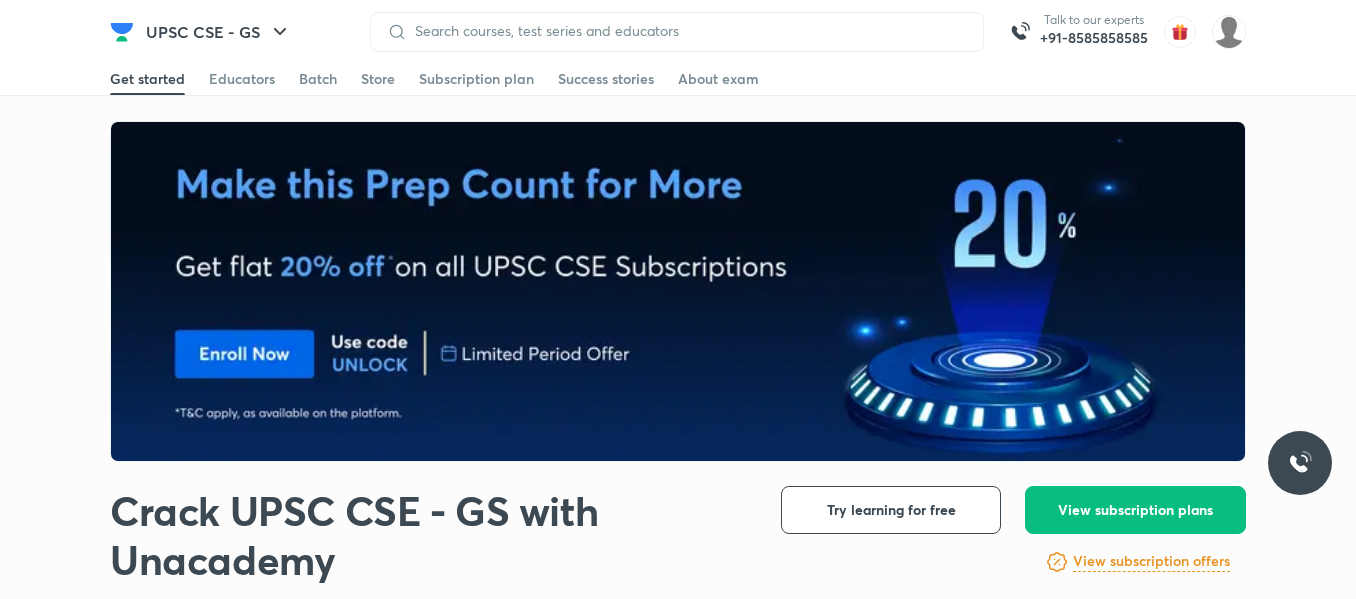 scroll, scrollTop: 0, scrollLeft: 0, axis: both 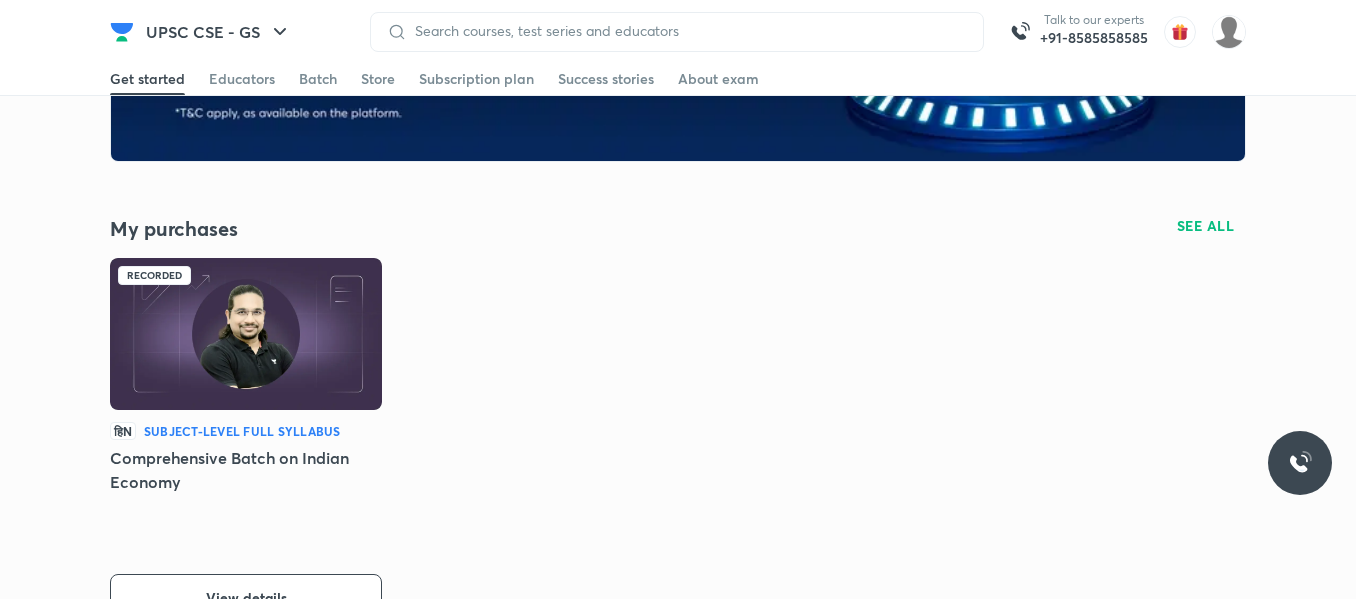 click at bounding box center (246, 334) 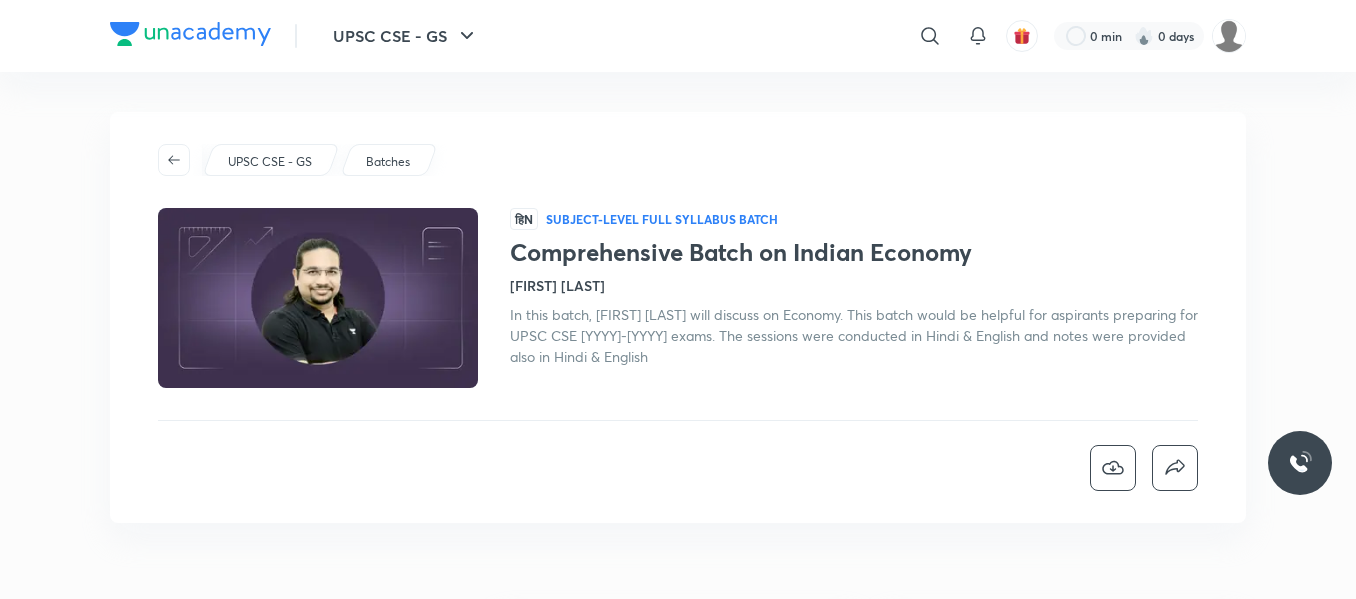 scroll, scrollTop: 0, scrollLeft: 0, axis: both 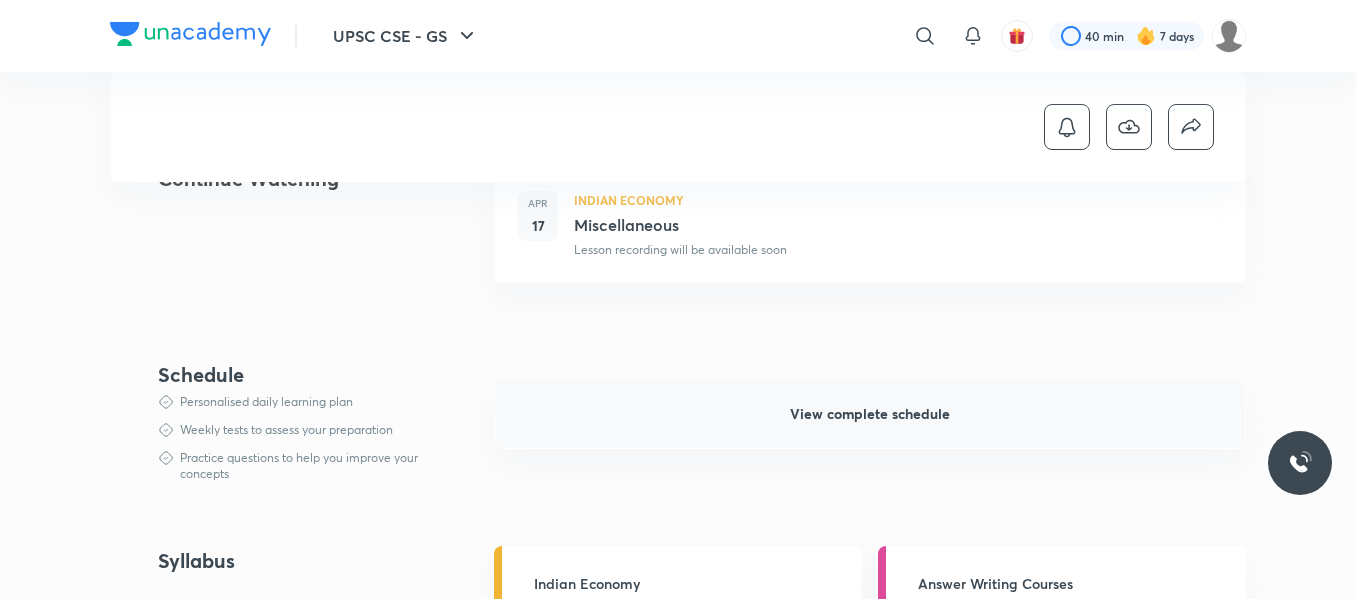 click on "View complete schedule" at bounding box center [870, 414] 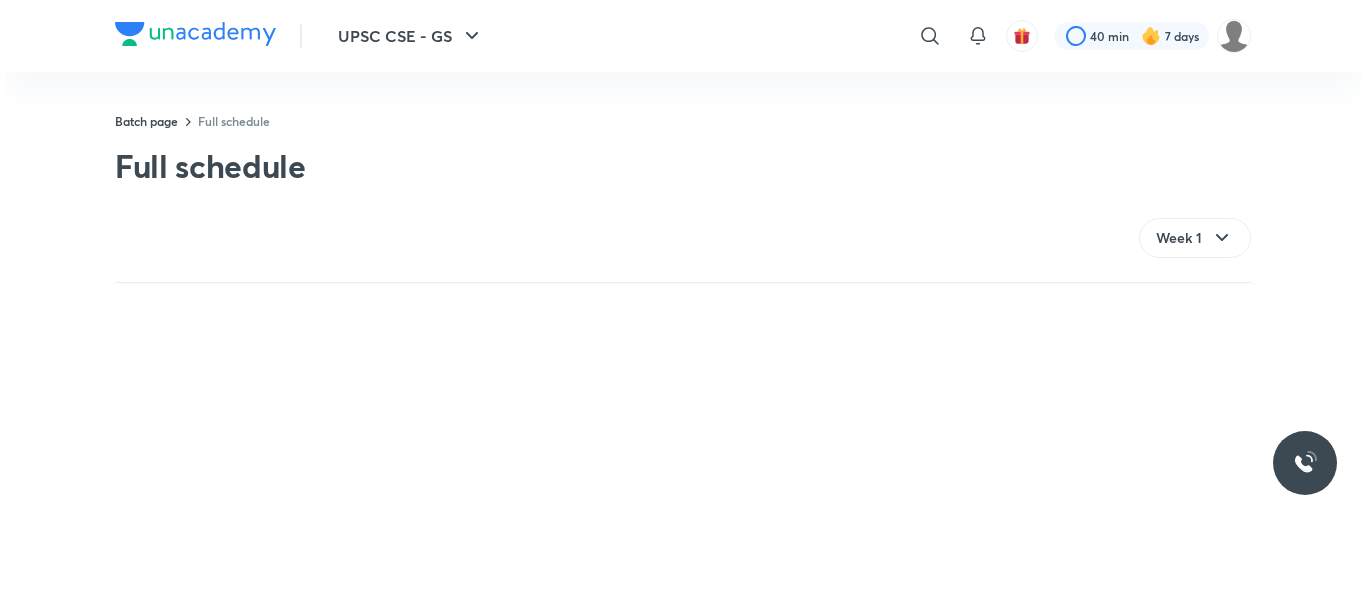 scroll, scrollTop: 0, scrollLeft: 0, axis: both 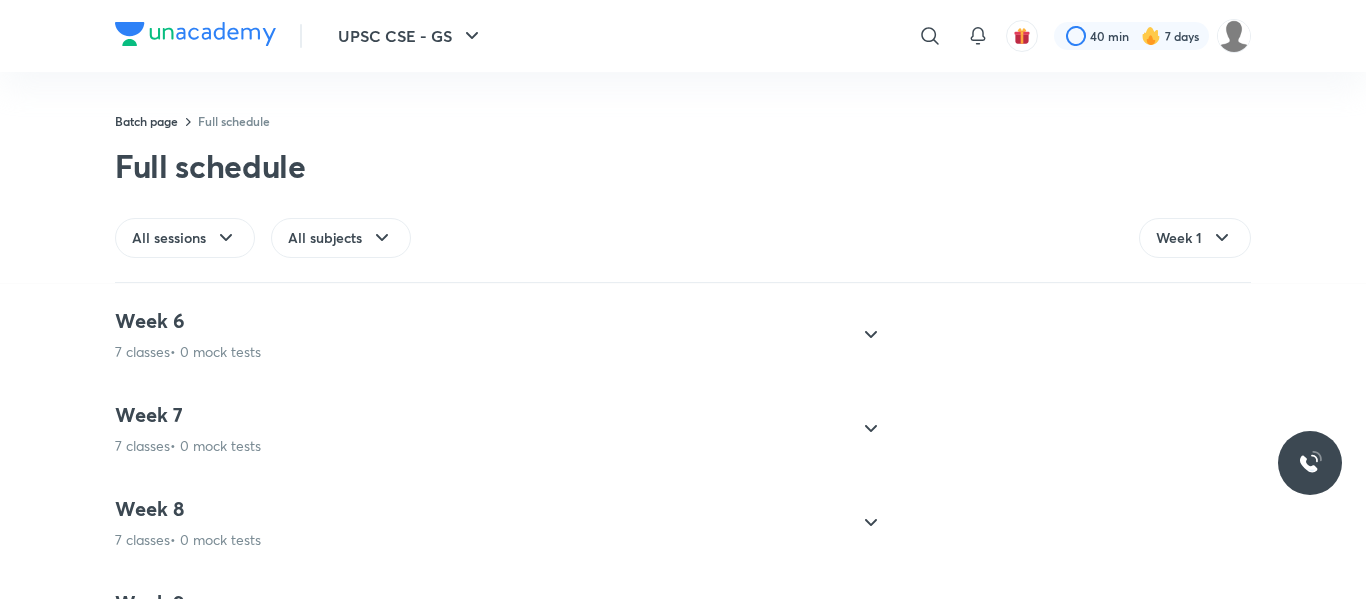 click on "Week 6 7 classes  •   0 mock tests" at bounding box center [481, 335] 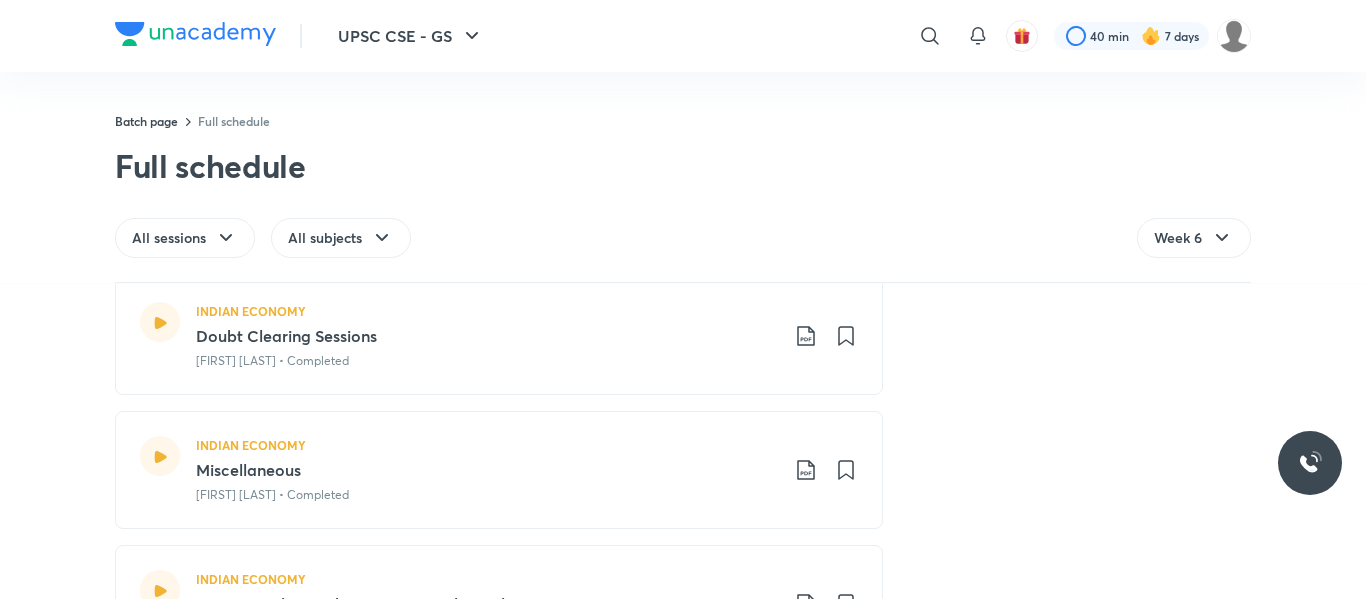 scroll, scrollTop: 1170, scrollLeft: 0, axis: vertical 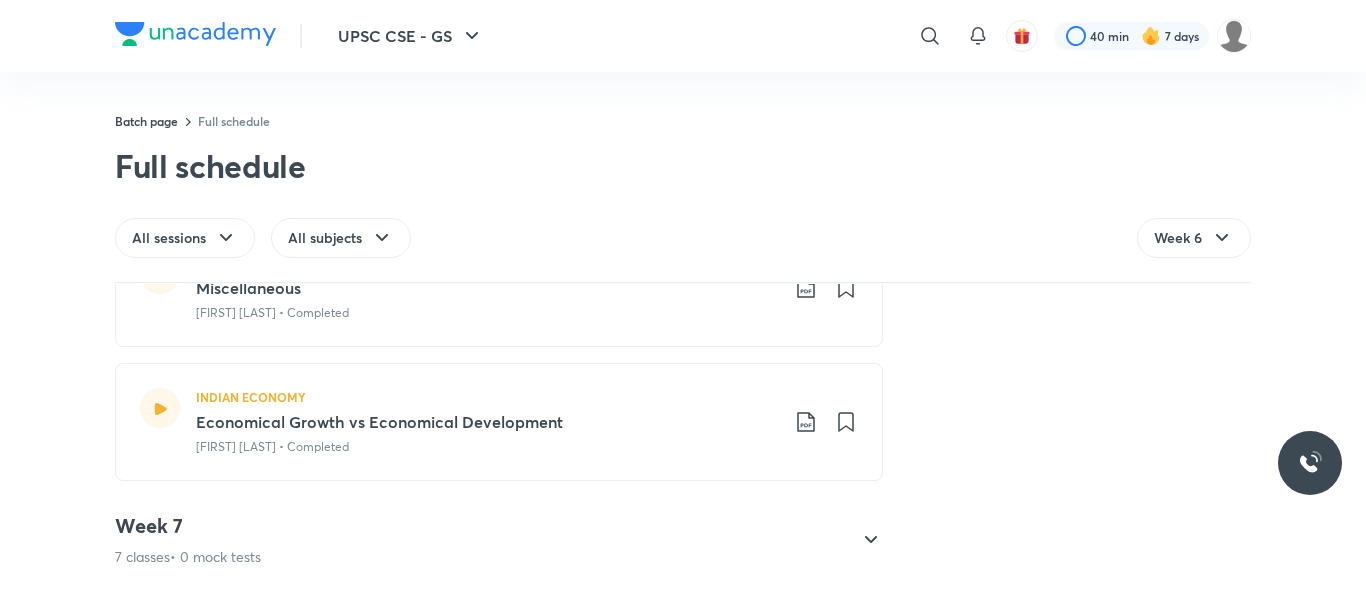 click on "Economical Growth vs Economical Development" at bounding box center [487, 422] 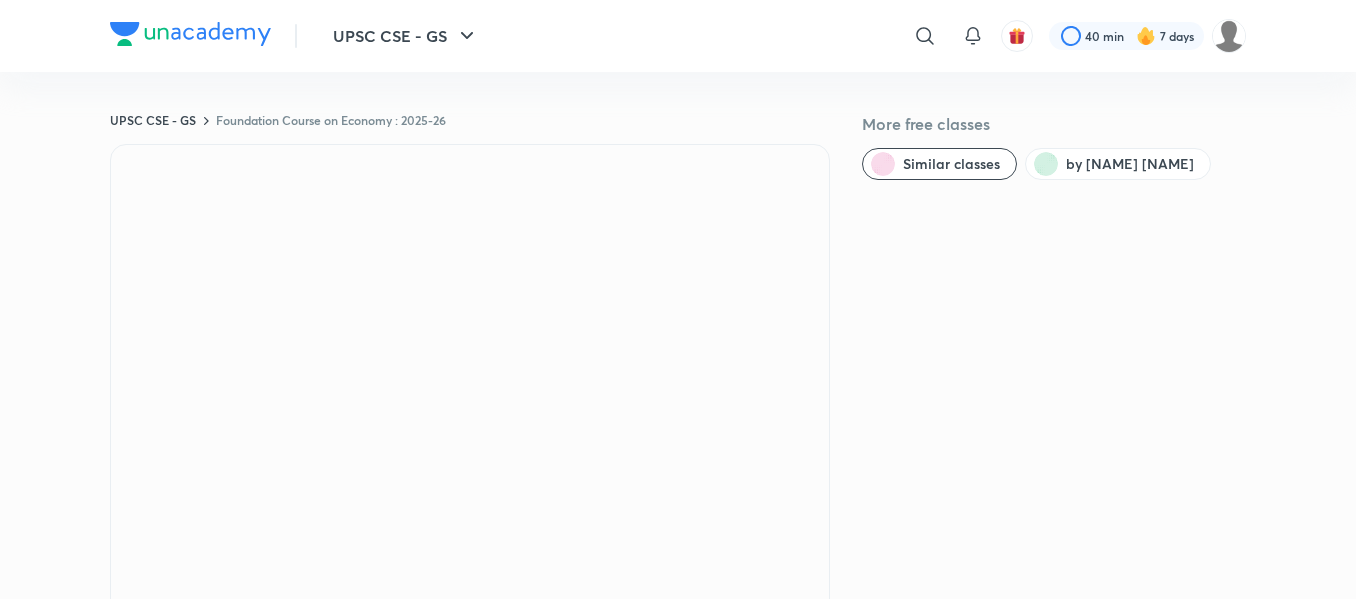 scroll, scrollTop: 0, scrollLeft: 0, axis: both 